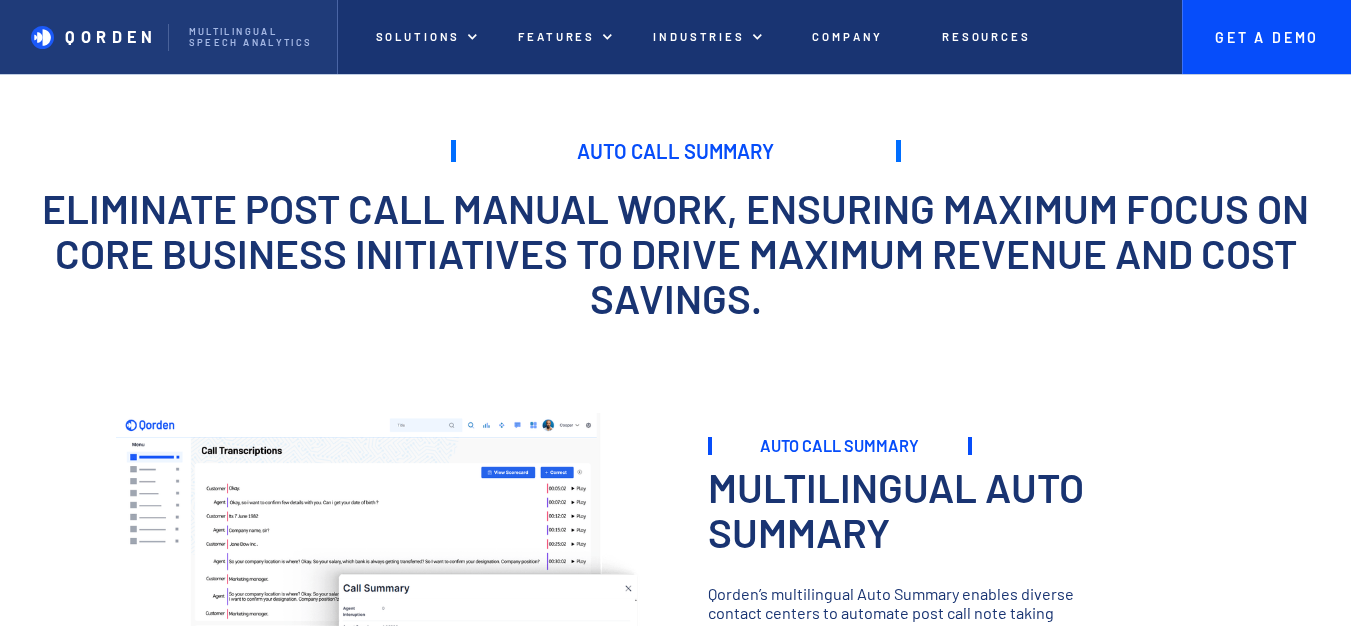 scroll, scrollTop: 900, scrollLeft: 0, axis: vertical 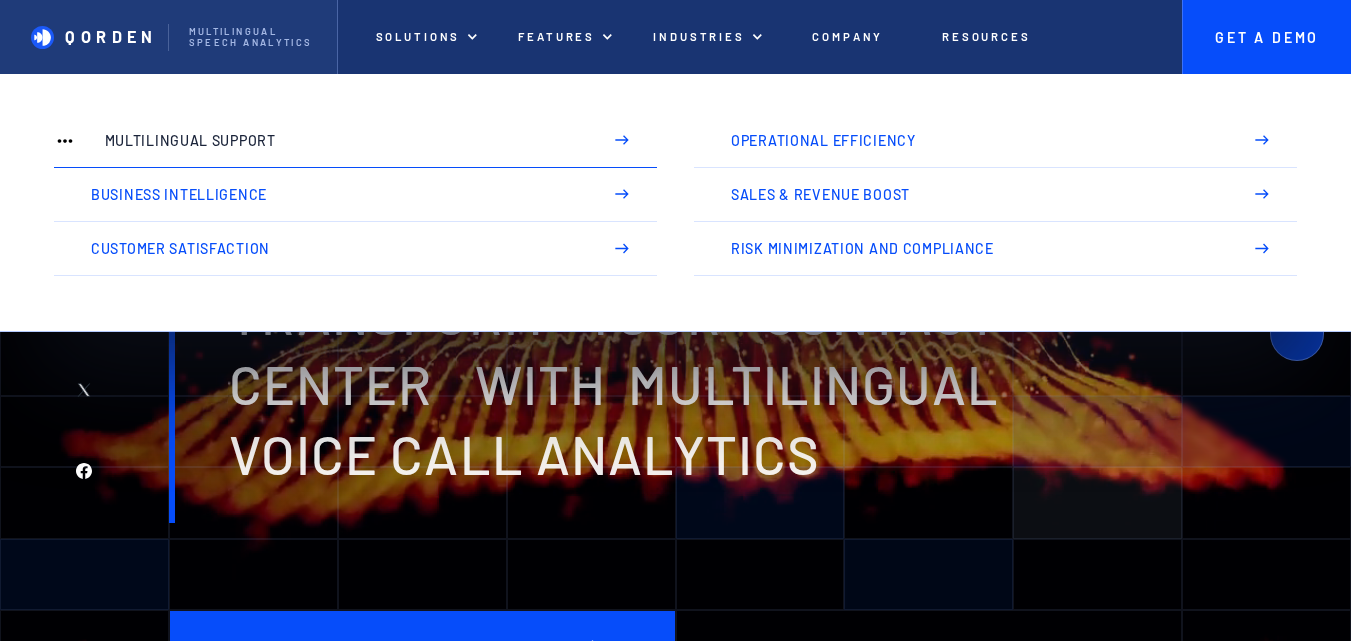 click on "Multilingual Support" at bounding box center [344, 141] 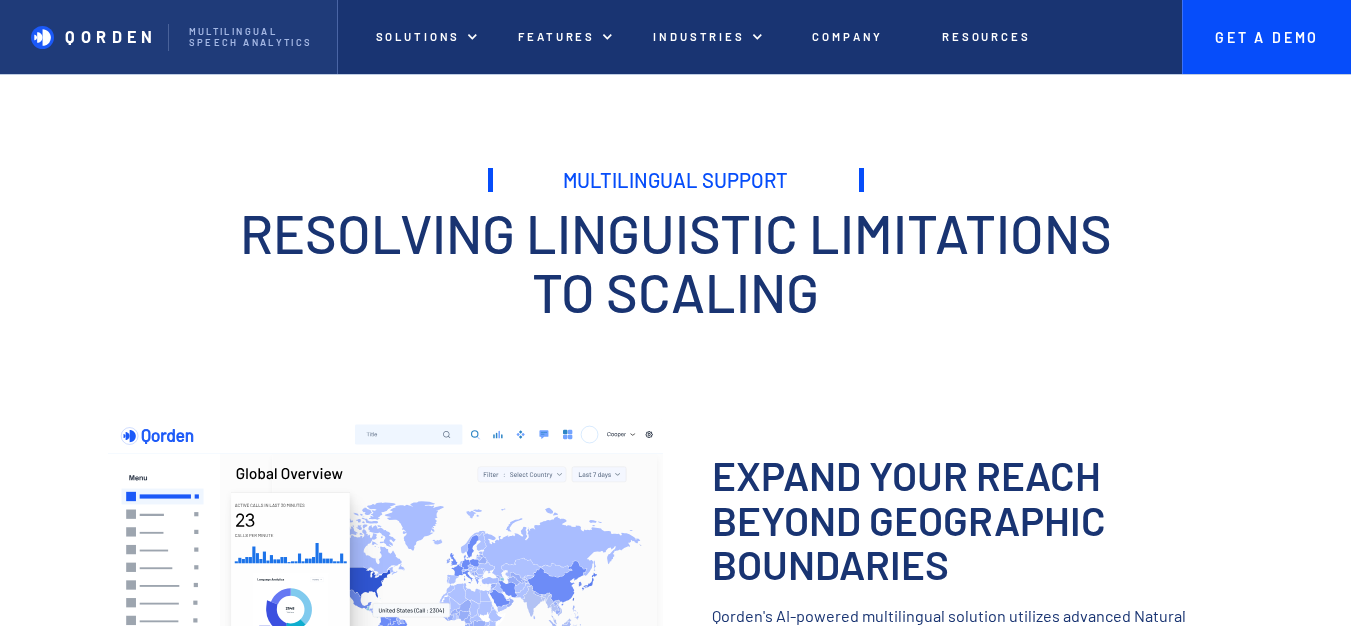 scroll, scrollTop: 0, scrollLeft: 0, axis: both 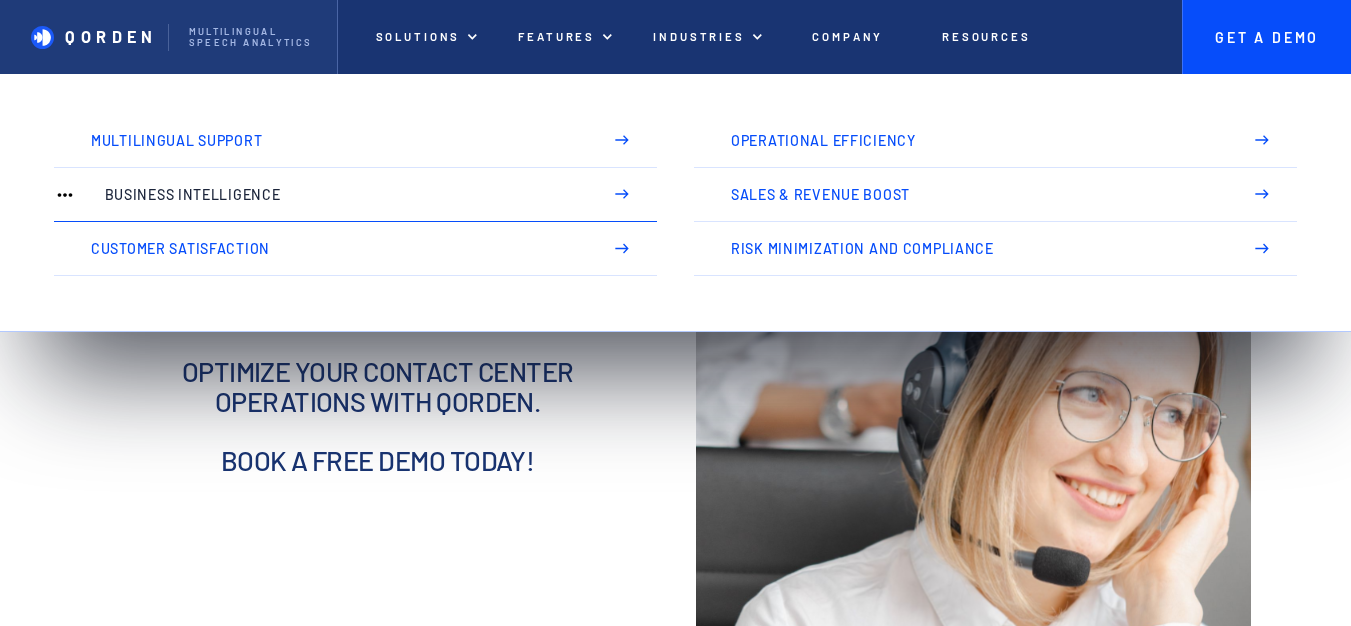 click on "Business Intelligence" at bounding box center (344, 195) 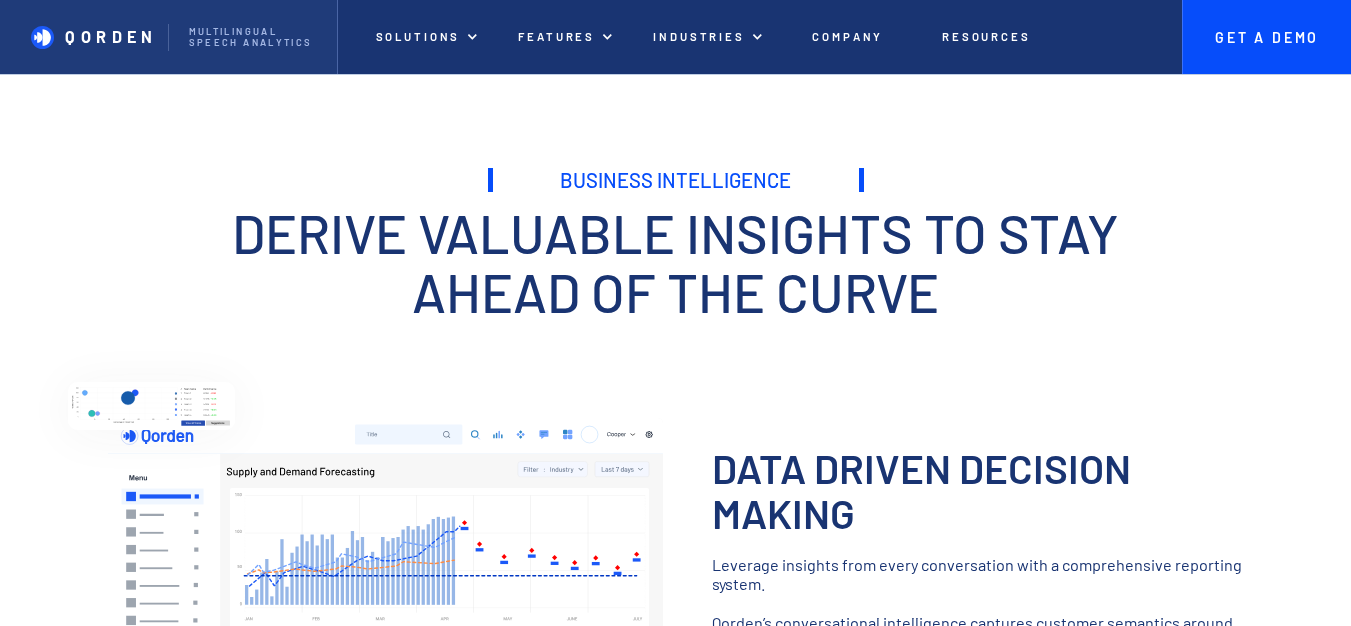 scroll, scrollTop: 0, scrollLeft: 0, axis: both 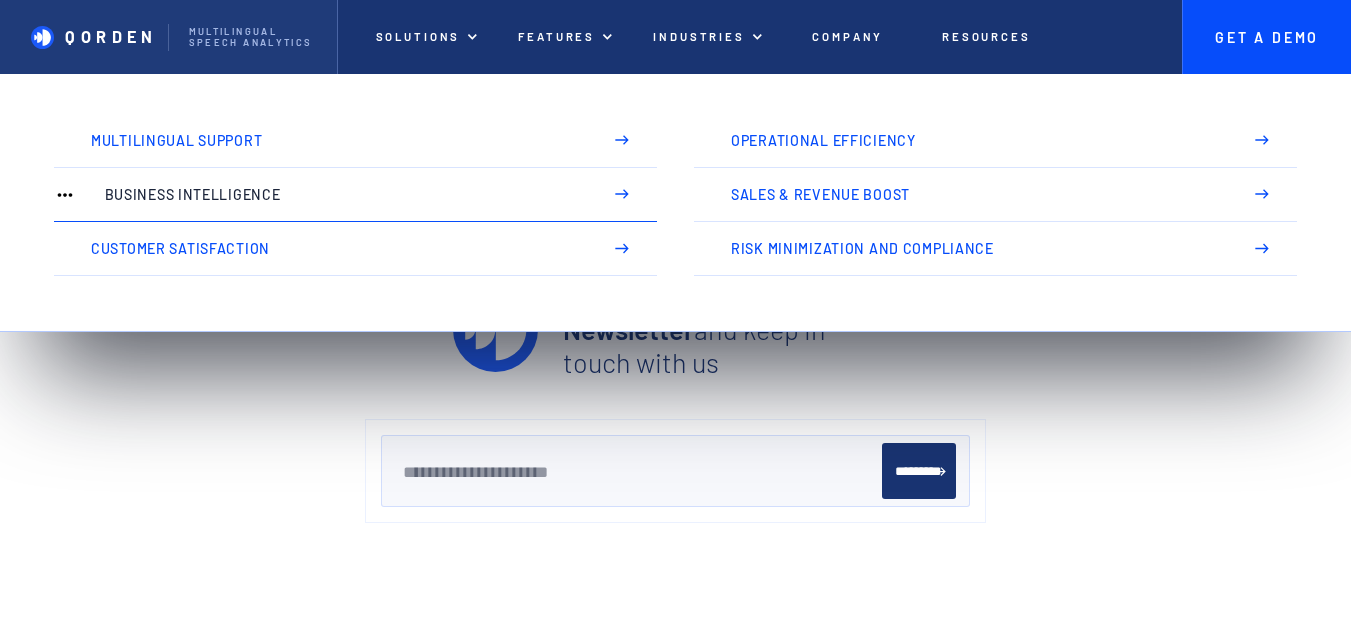 click on "Business Intelligence" at bounding box center [344, 195] 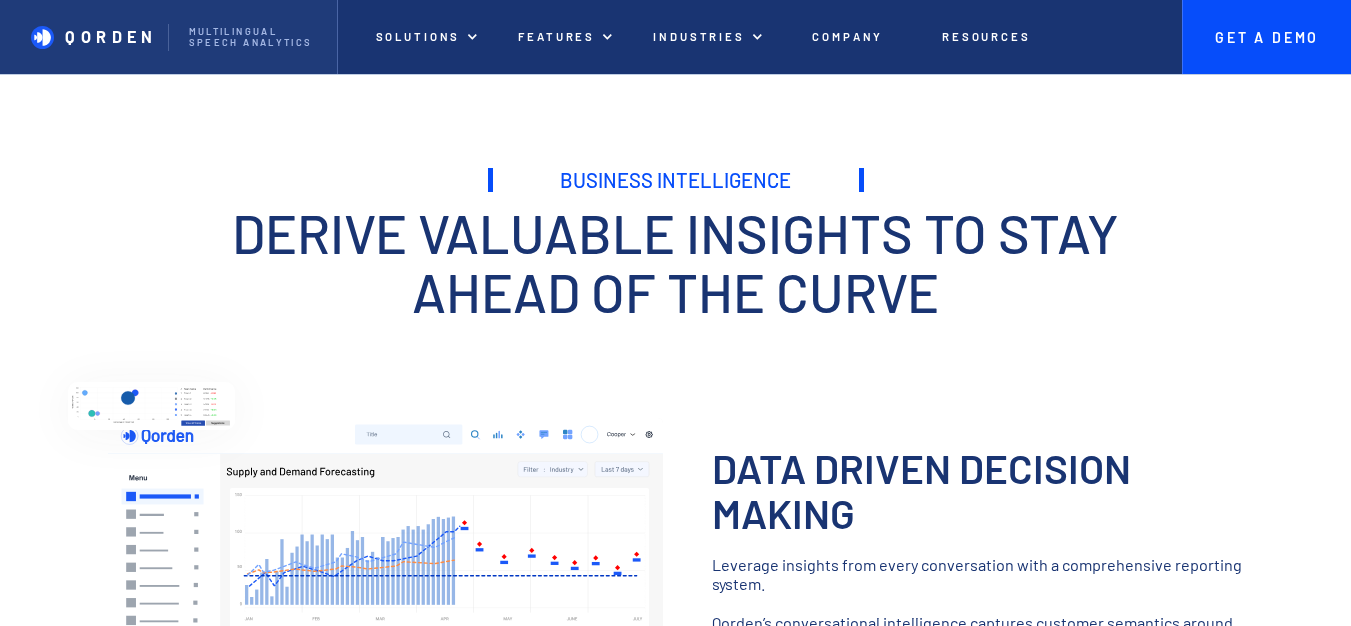 scroll, scrollTop: 0, scrollLeft: 0, axis: both 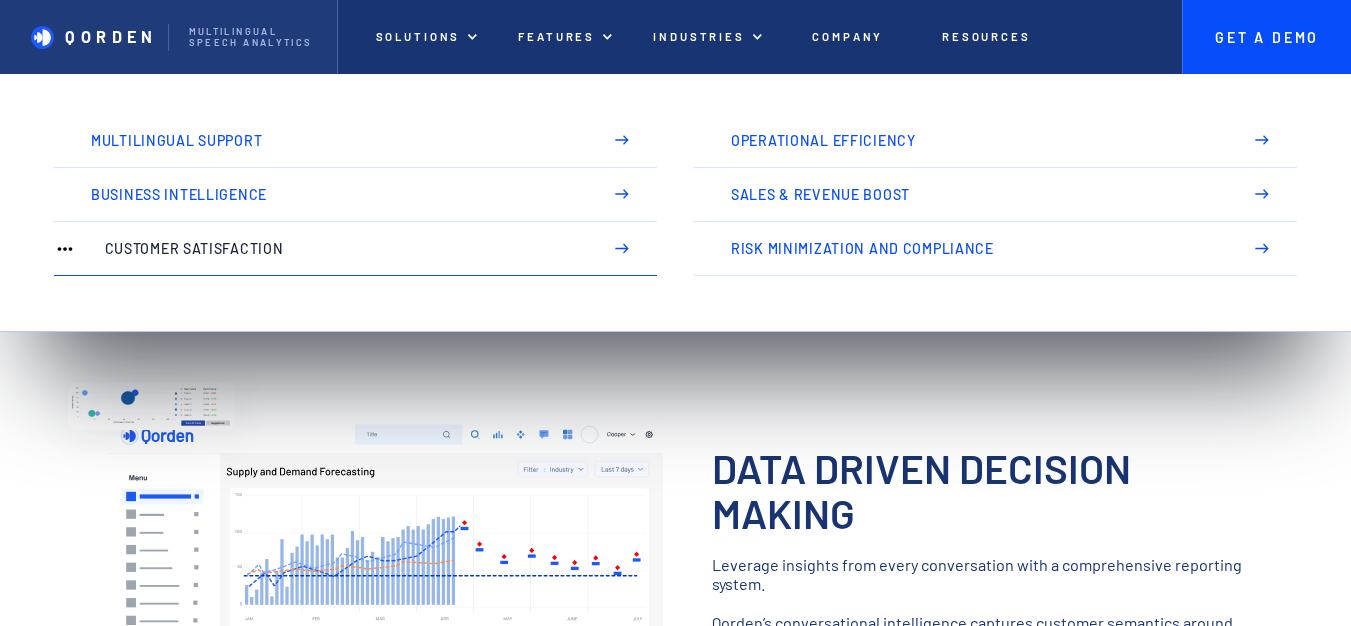 click on "Customer Satisfaction" at bounding box center (344, 249) 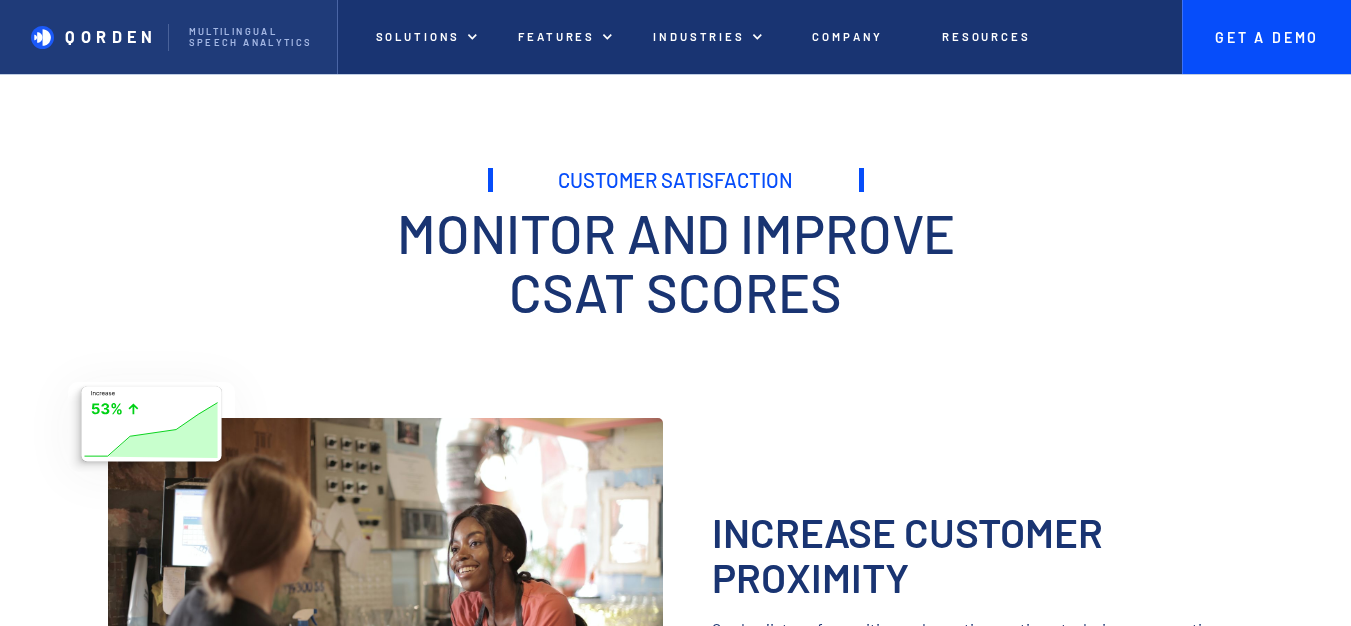 scroll, scrollTop: 0, scrollLeft: 0, axis: both 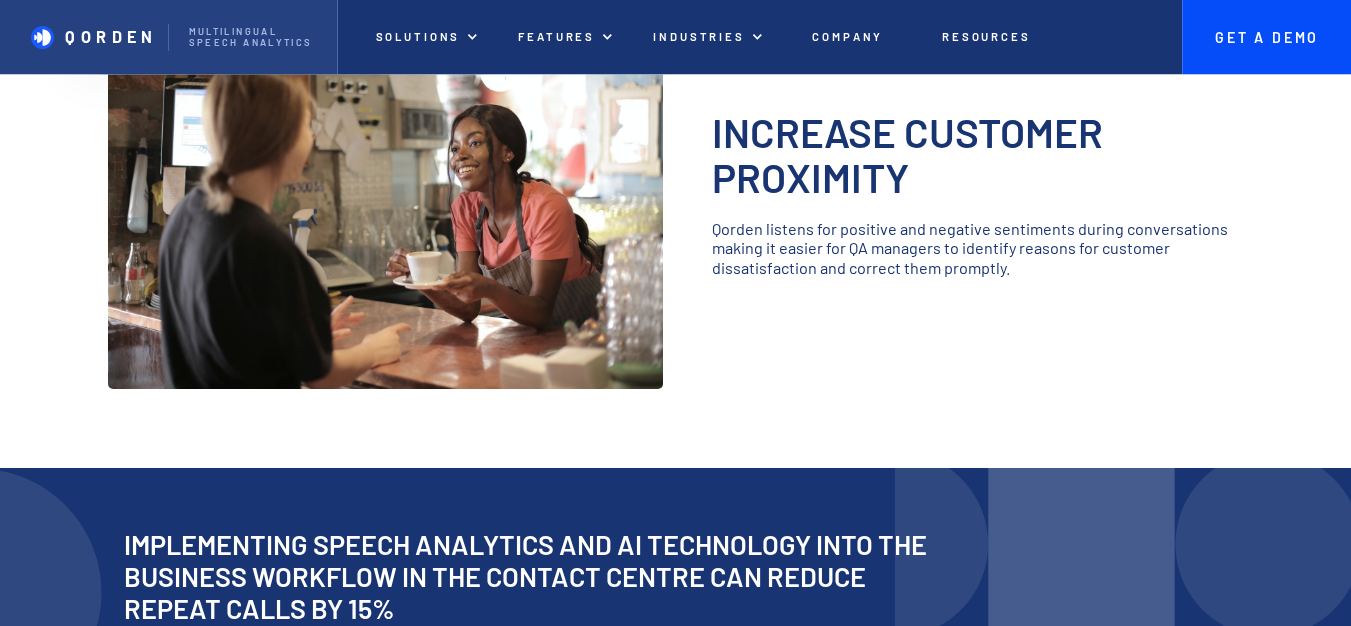 click on "QORDEN" at bounding box center [111, 36] 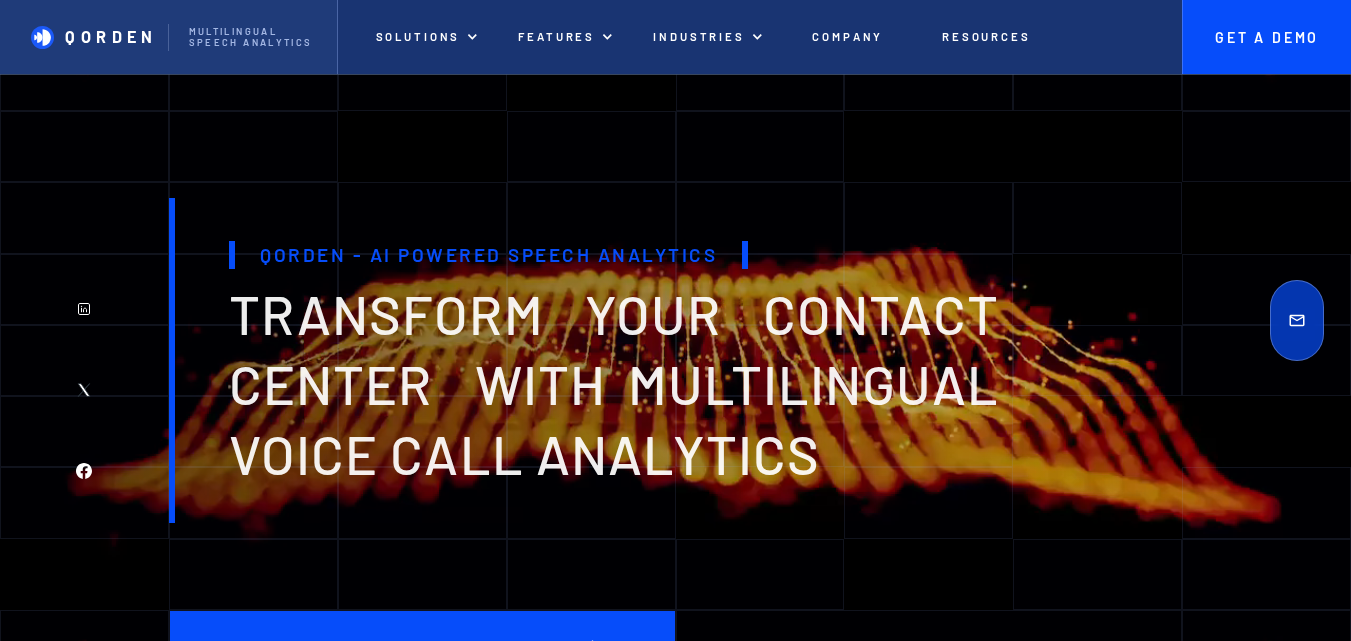 scroll, scrollTop: 284, scrollLeft: 0, axis: vertical 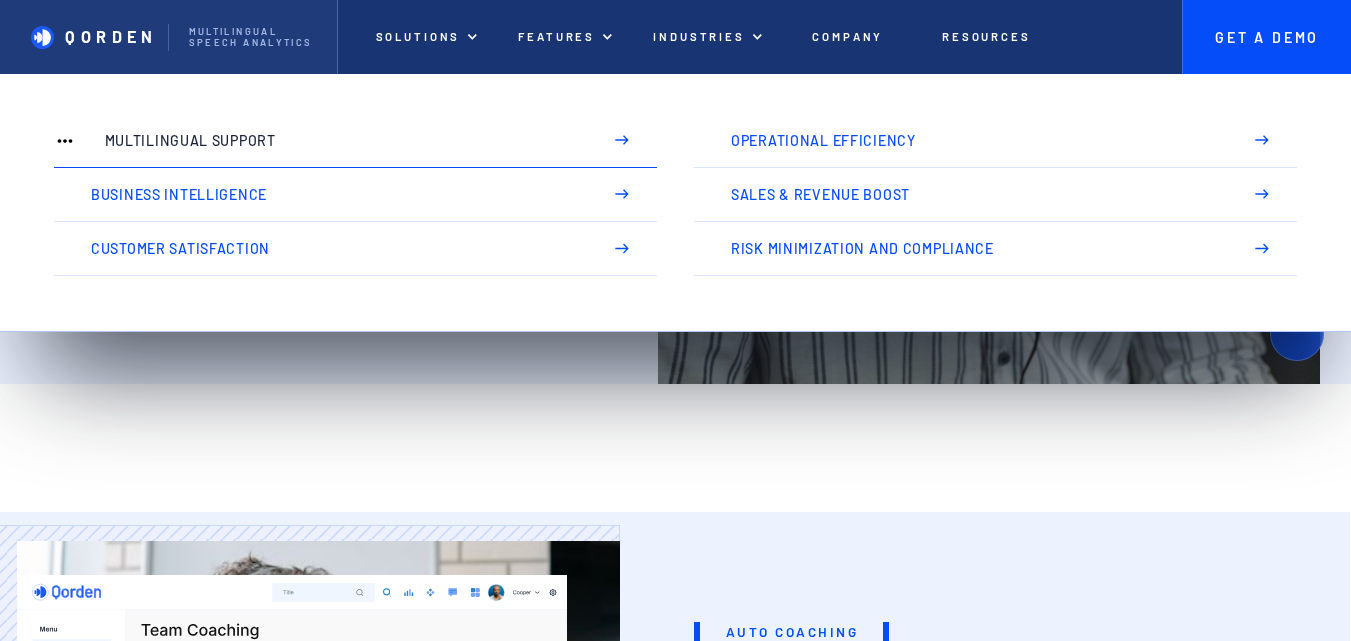 drag, startPoint x: 198, startPoint y: 137, endPoint x: 234, endPoint y: 126, distance: 37.64306 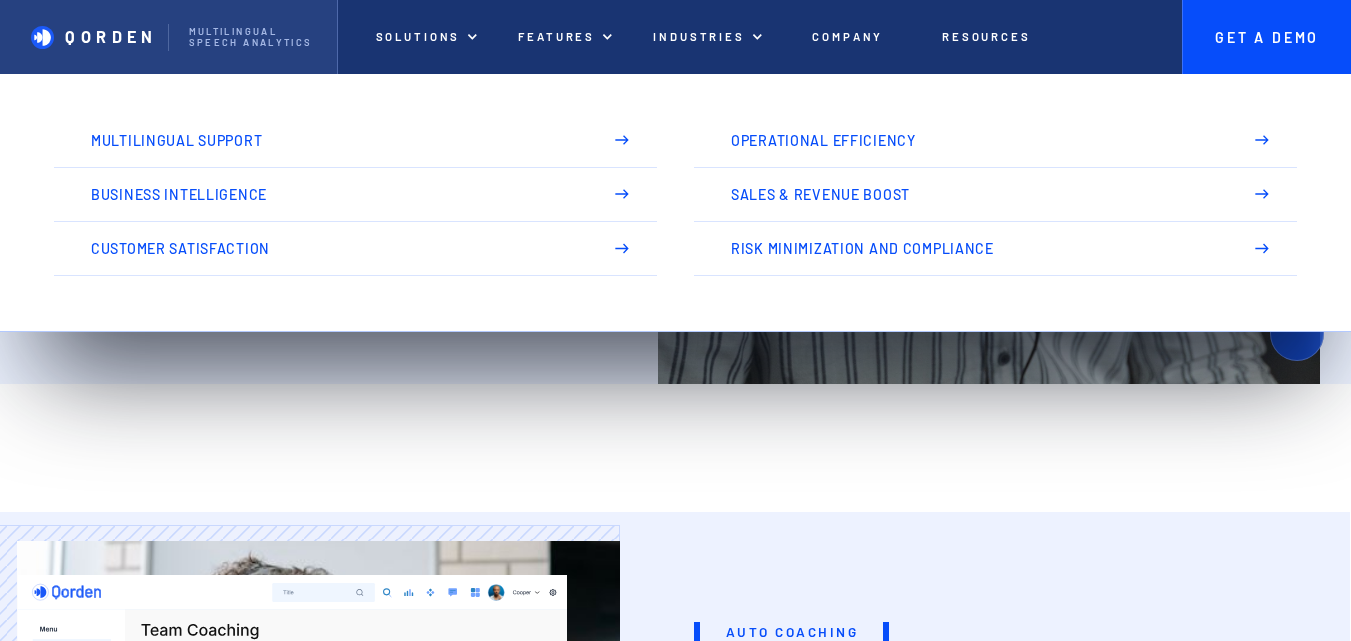 click on "Qorden" at bounding box center [111, 36] 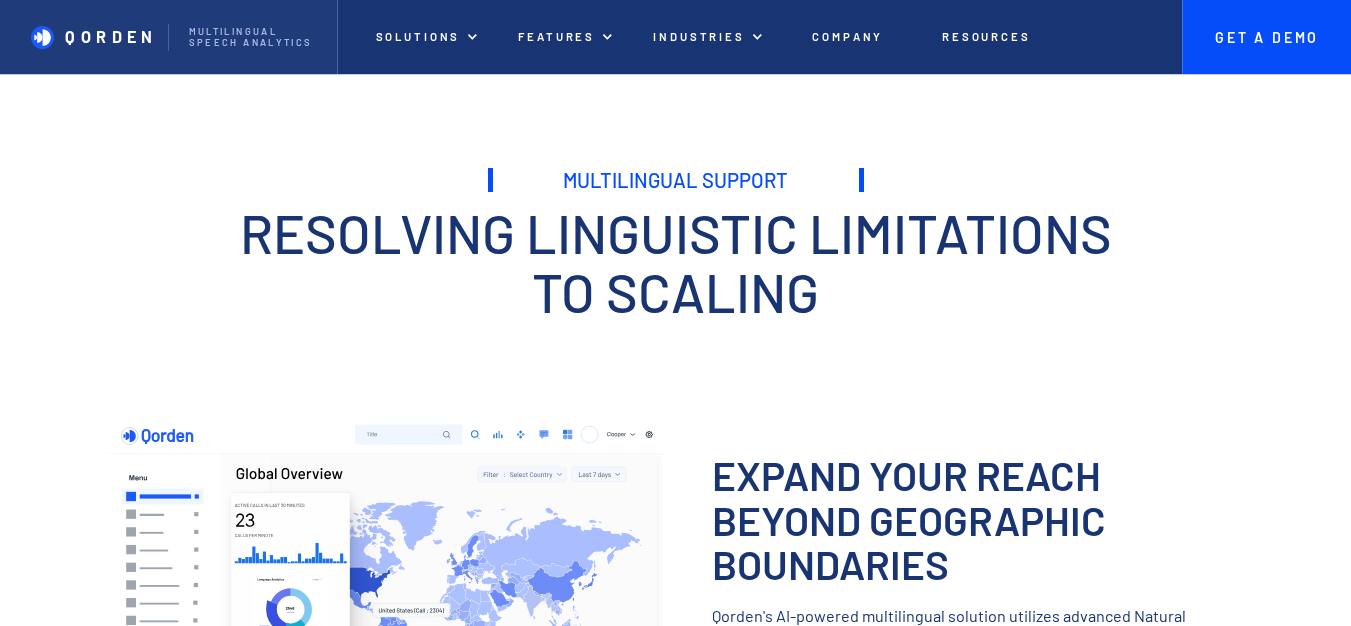 scroll, scrollTop: 0, scrollLeft: 0, axis: both 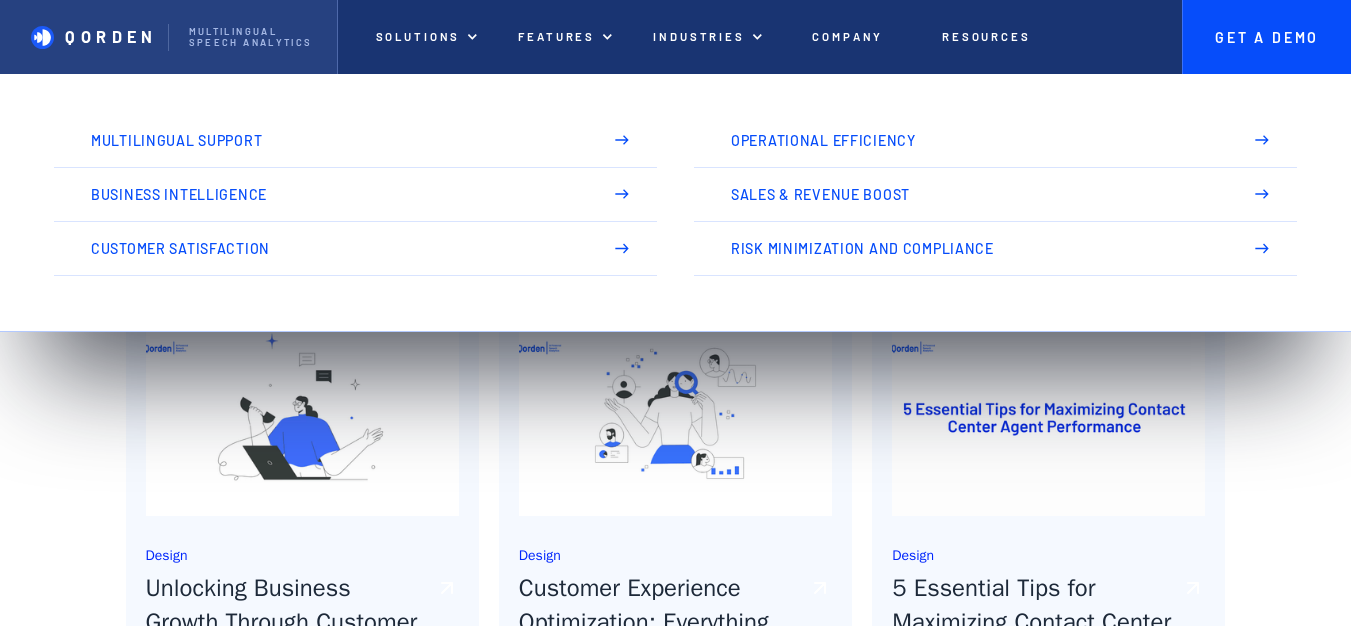 click at bounding box center [42, 37] 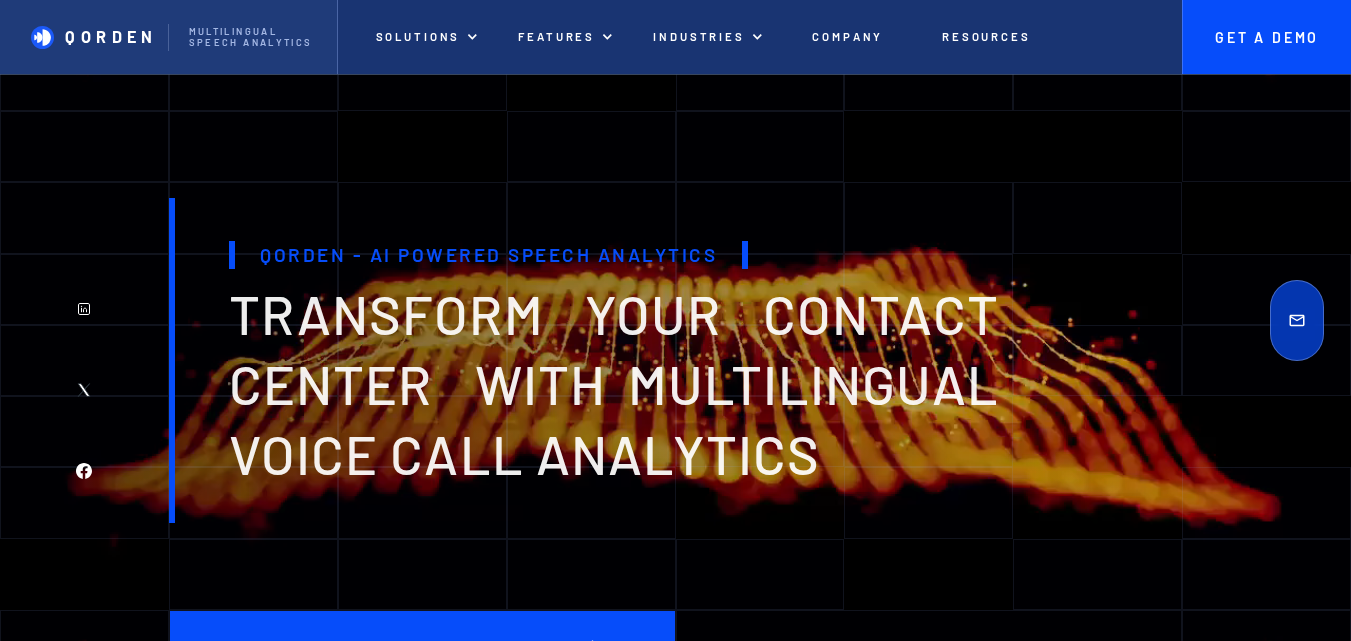 scroll, scrollTop: 0, scrollLeft: 0, axis: both 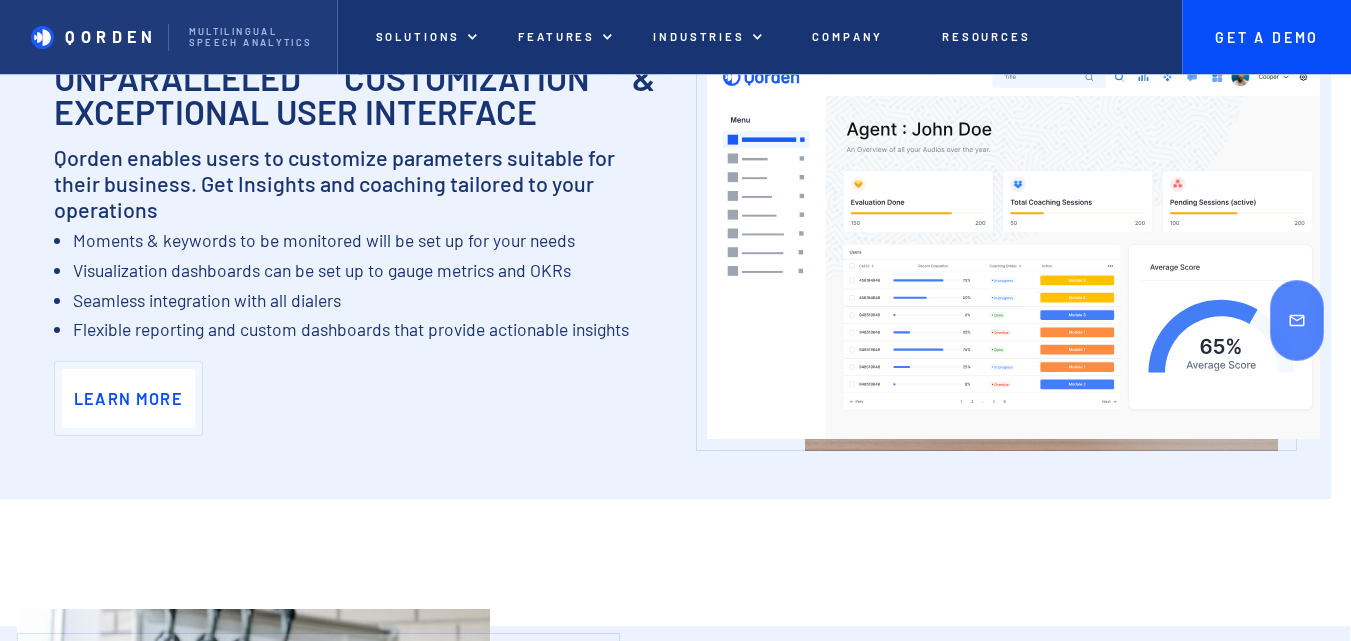 click at bounding box center [1014, 248] 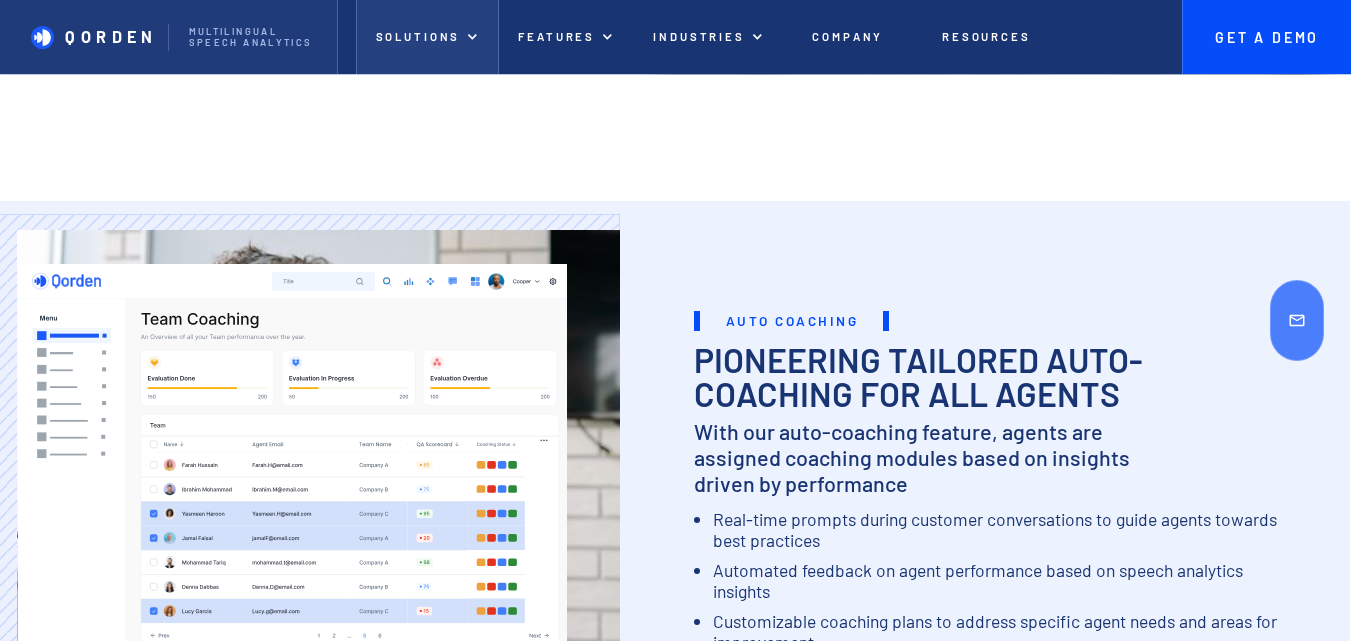 scroll, scrollTop: 3300, scrollLeft: 0, axis: vertical 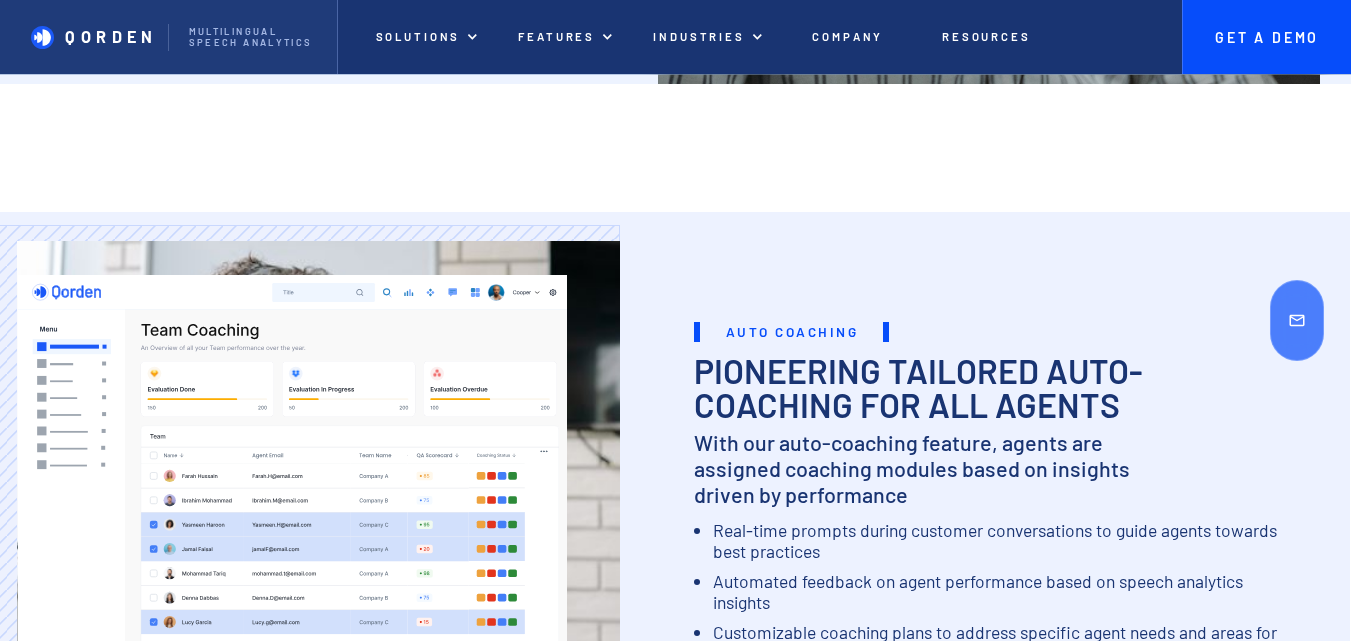 click on "Qorden - AI Powered Speech Analytics  transform your contact center  with multilingual voice Call analytics Book a DEMO Explore Book a demo Risk Minimization &  Compliance Stay ahead of compliance challenges and mitigate risk with our AI powered Speech Analytics - providing 100% call coverage. Customer  Satisfaction Uncover valuable insights and improve customer satisfaction with our advanced Speech Analytics solutions. Operational  Efficiency Gain a competitive edge by leveraging data-driven insights with automatic call transcriptions - stay updated on every inbound and outbound call metric.  REAL-TIME QUALITY ASSURANCE Customer Satisfaction in Real-Time Revolutionize your customer experience with real-time call insights from our cutting-edge AI backed technology, enabling: Advanced semantic analysis to gauge customer interactions in real-time Live feedback and alerts to help you respond to customer needs immediately Equip agents with words and phrases synchronous with stellar customer service Learn More" at bounding box center (675, 985) 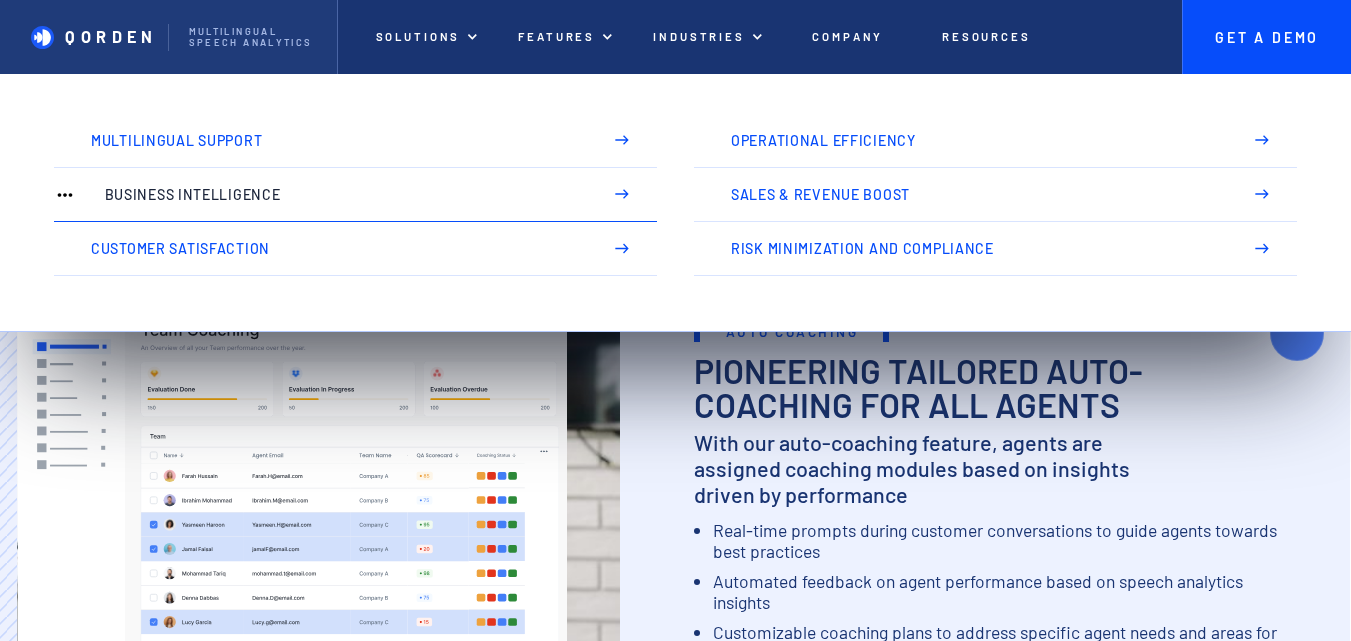 click on "Business Intelligence" at bounding box center (344, 195) 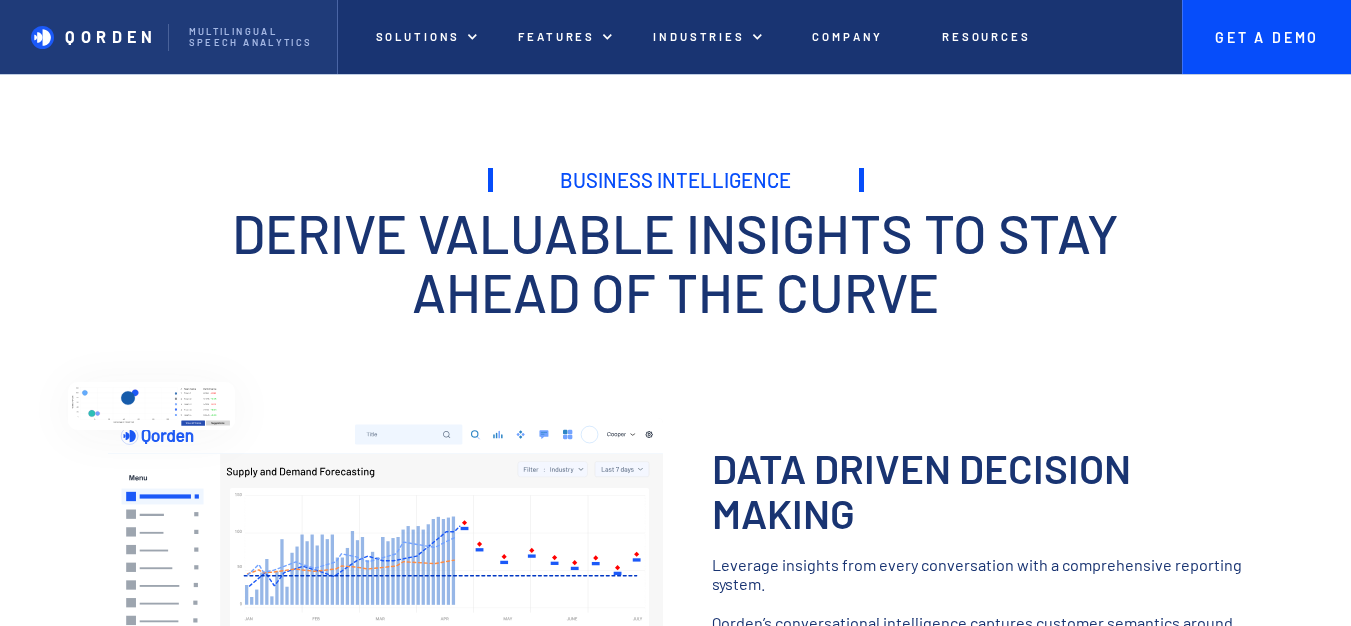 scroll, scrollTop: 0, scrollLeft: 0, axis: both 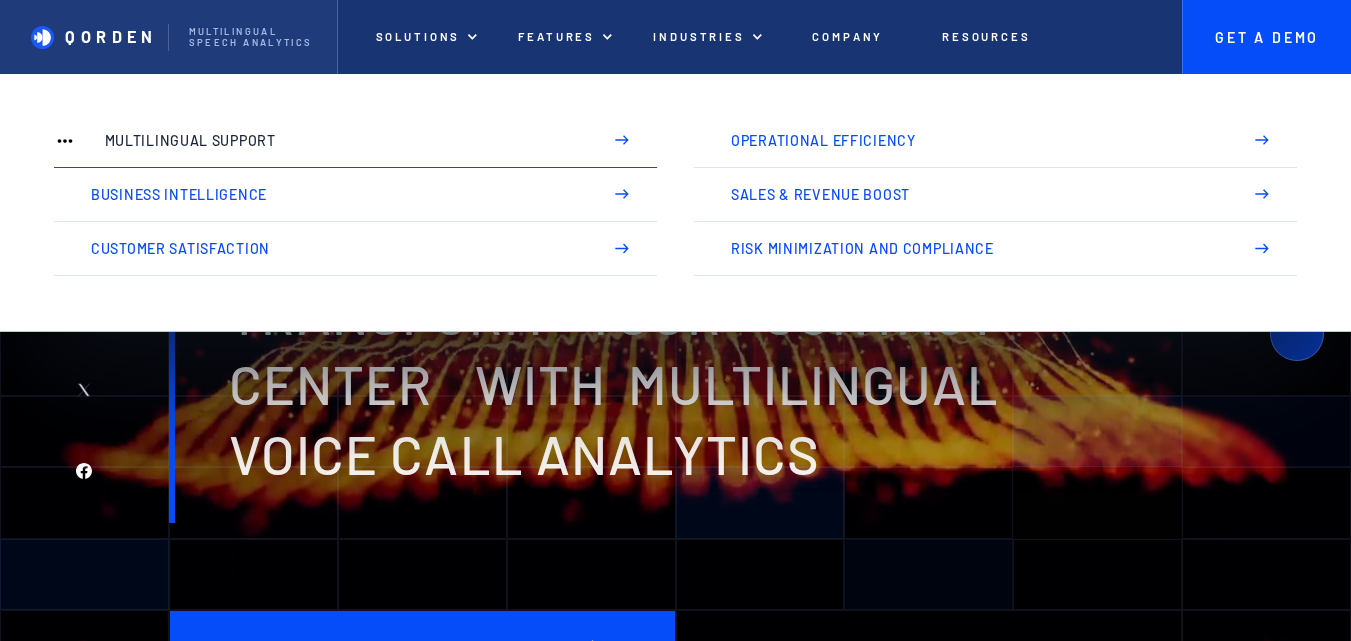 click on "Multilingual Support" at bounding box center [344, 141] 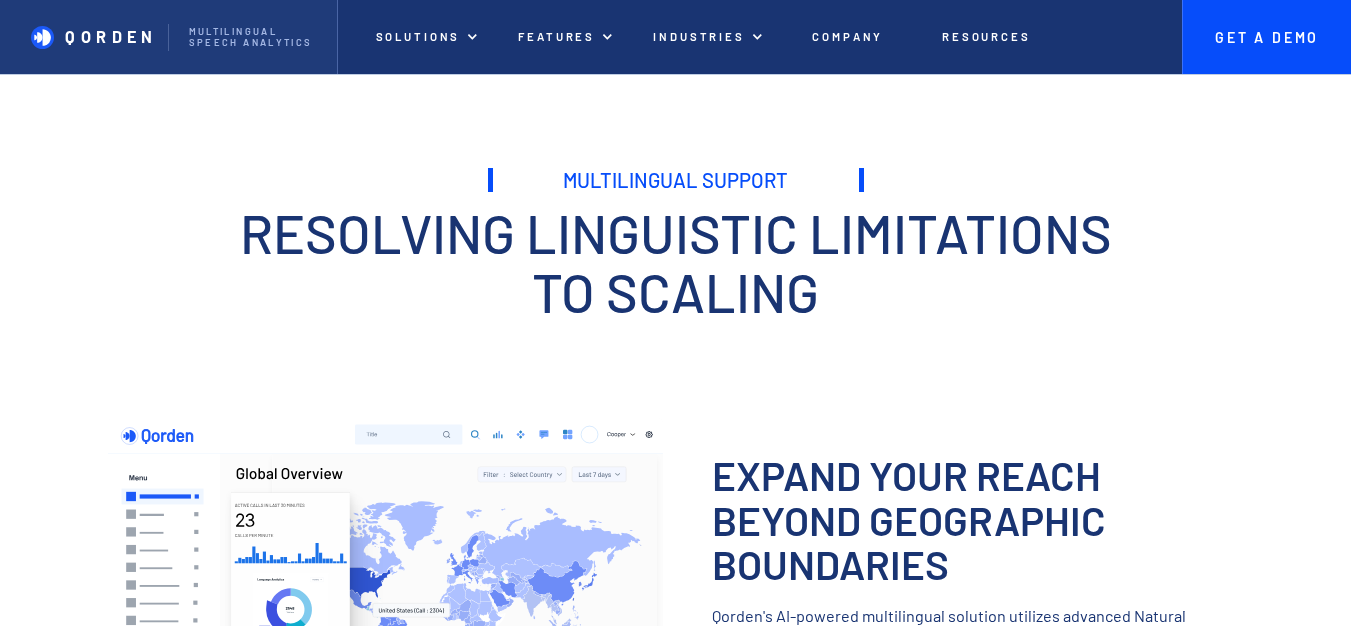 scroll, scrollTop: 0, scrollLeft: 0, axis: both 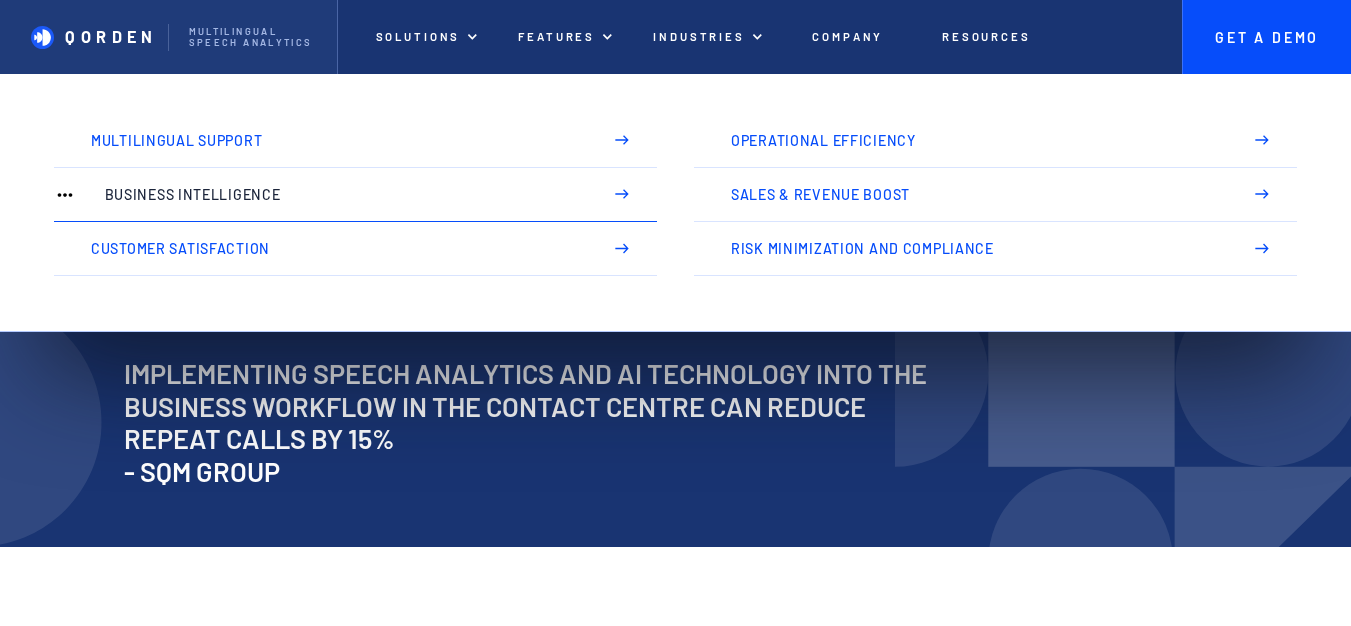click on "Business Intelligence" at bounding box center [355, 195] 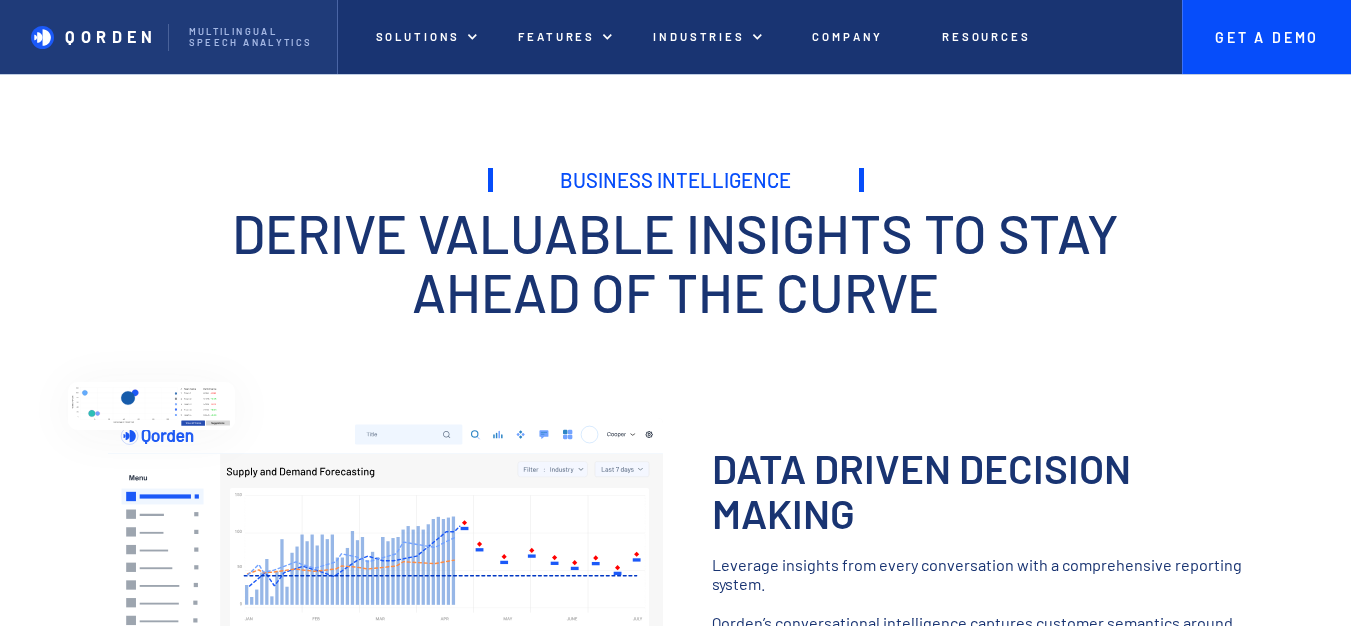 scroll, scrollTop: 0, scrollLeft: 0, axis: both 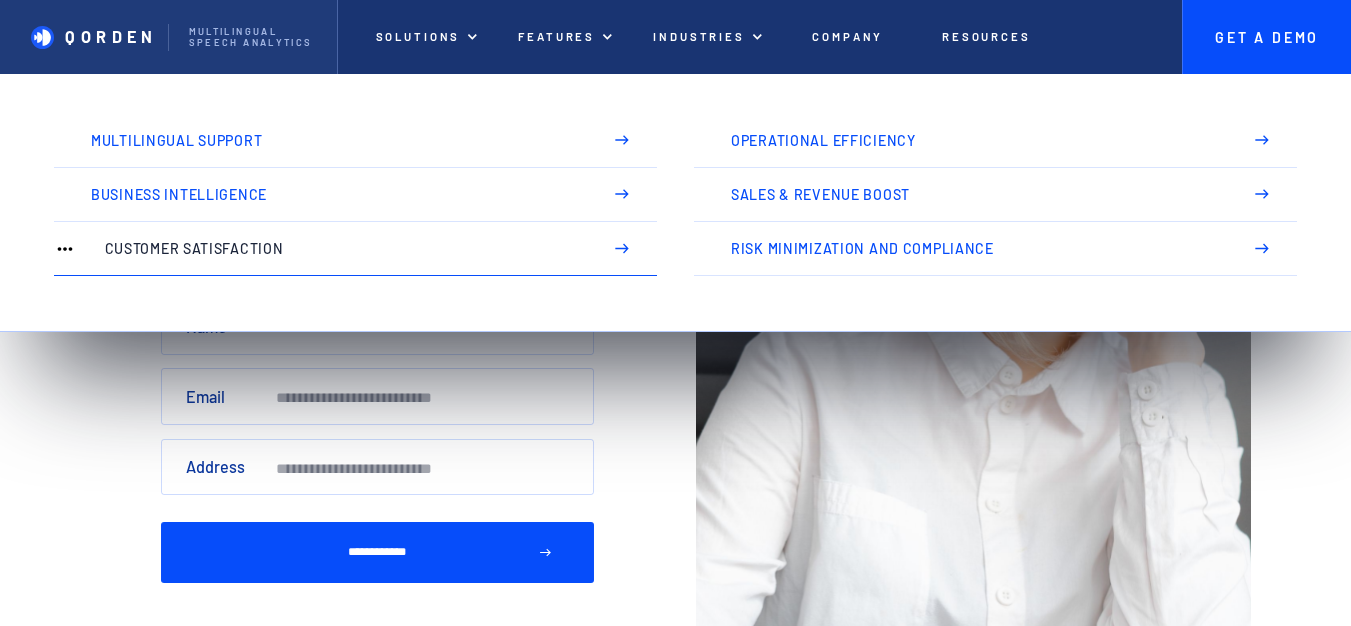 click on "Customer Satisfaction" at bounding box center (344, 249) 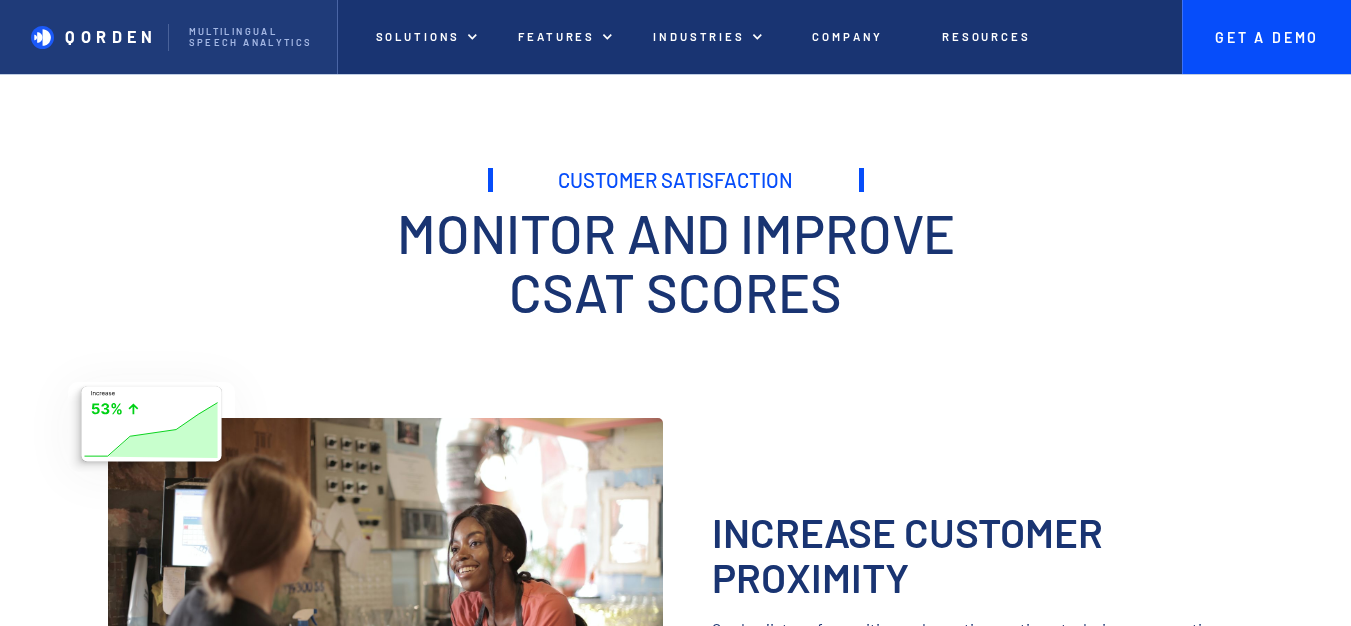 scroll, scrollTop: 0, scrollLeft: 0, axis: both 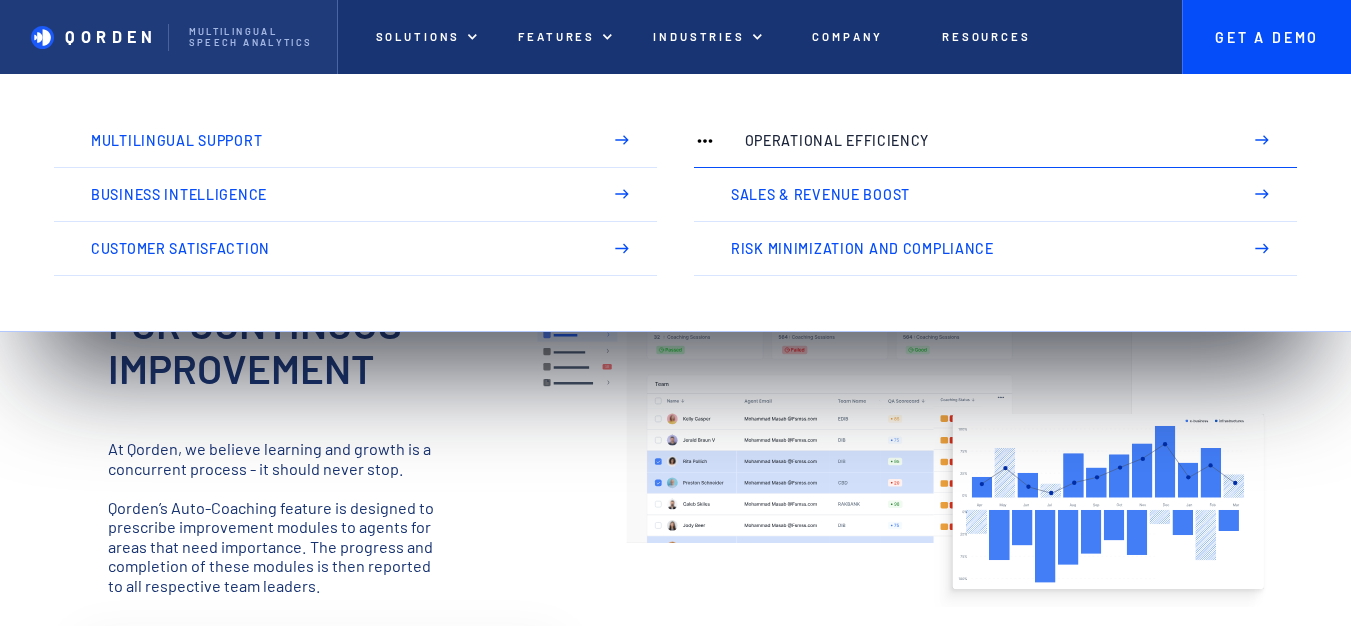 click on "Operational Efficiency" at bounding box center [995, 141] 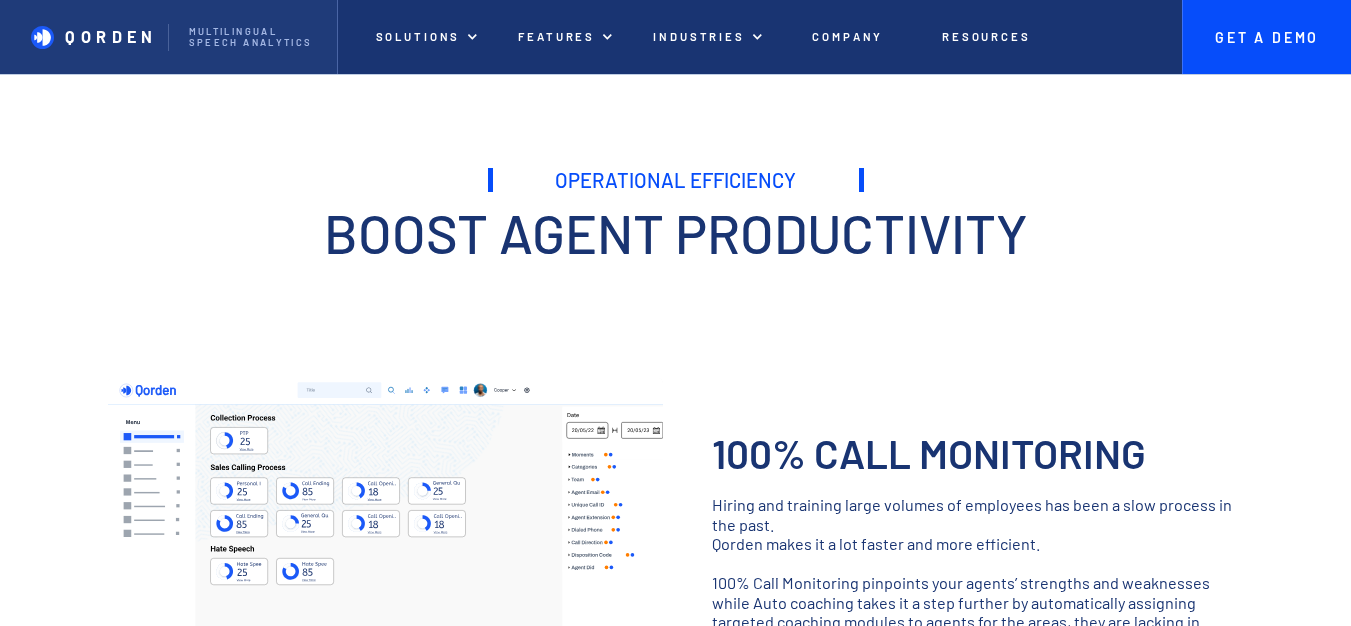 scroll, scrollTop: 0, scrollLeft: 0, axis: both 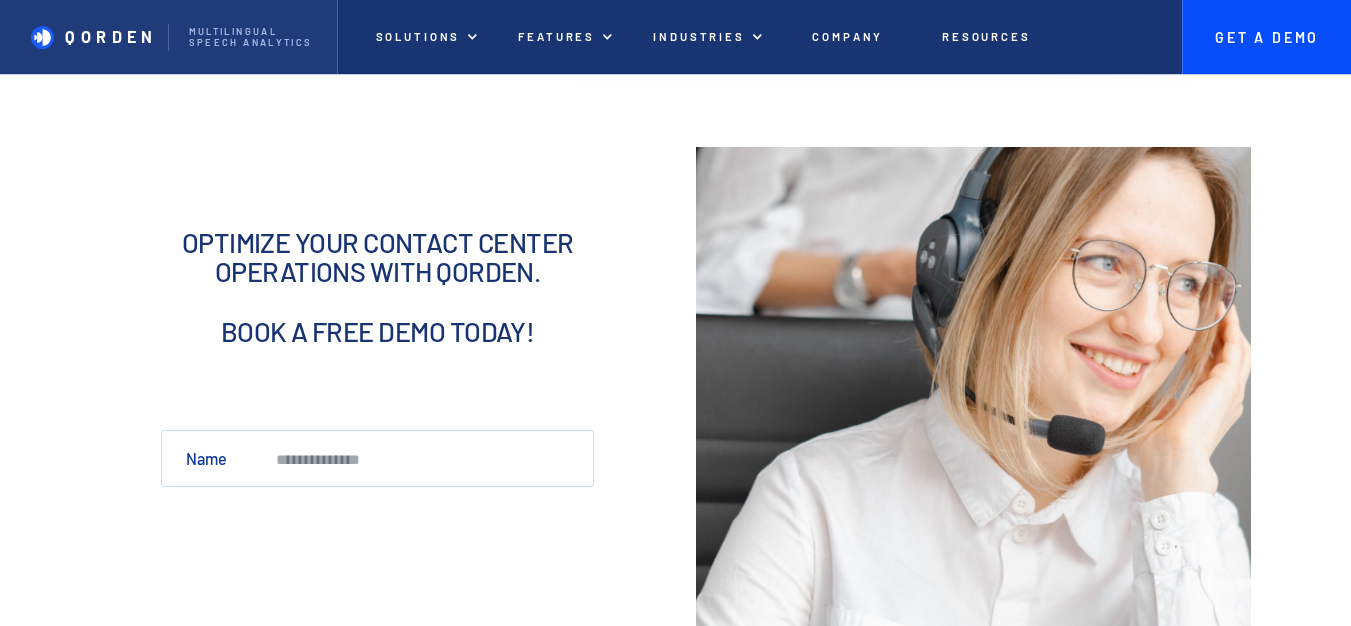 click at bounding box center (1014, 490) 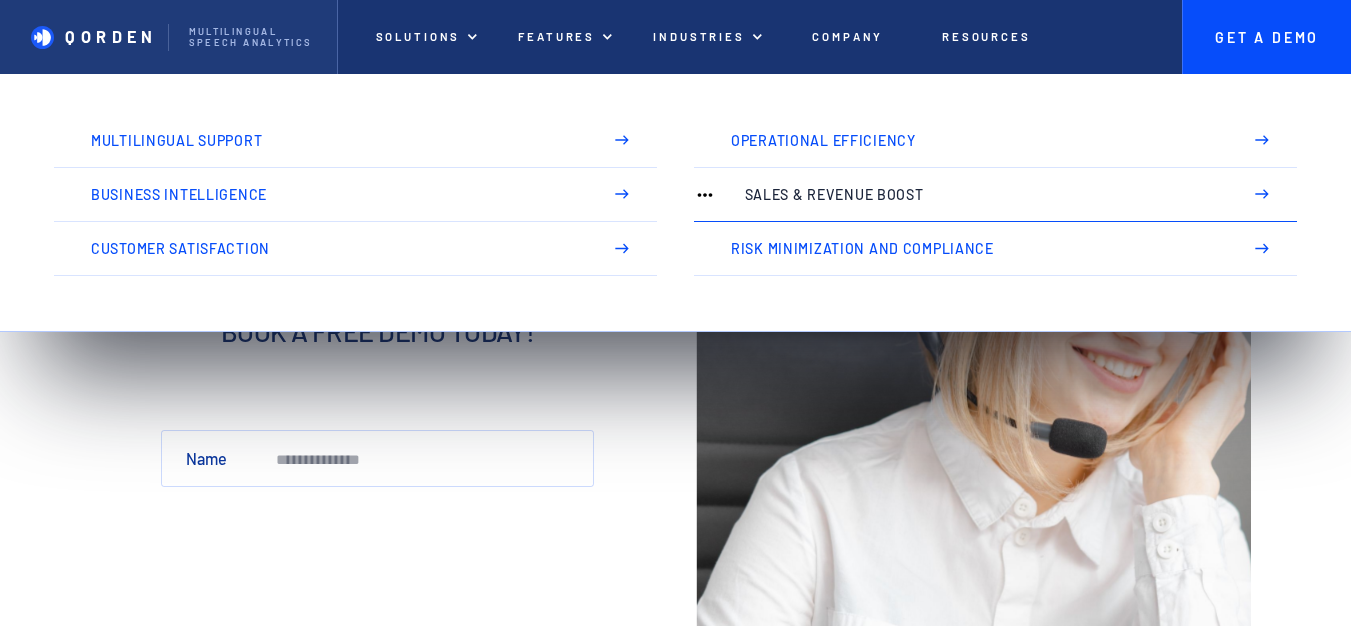 click on "Sales & Revenue Boost" at bounding box center [995, 195] 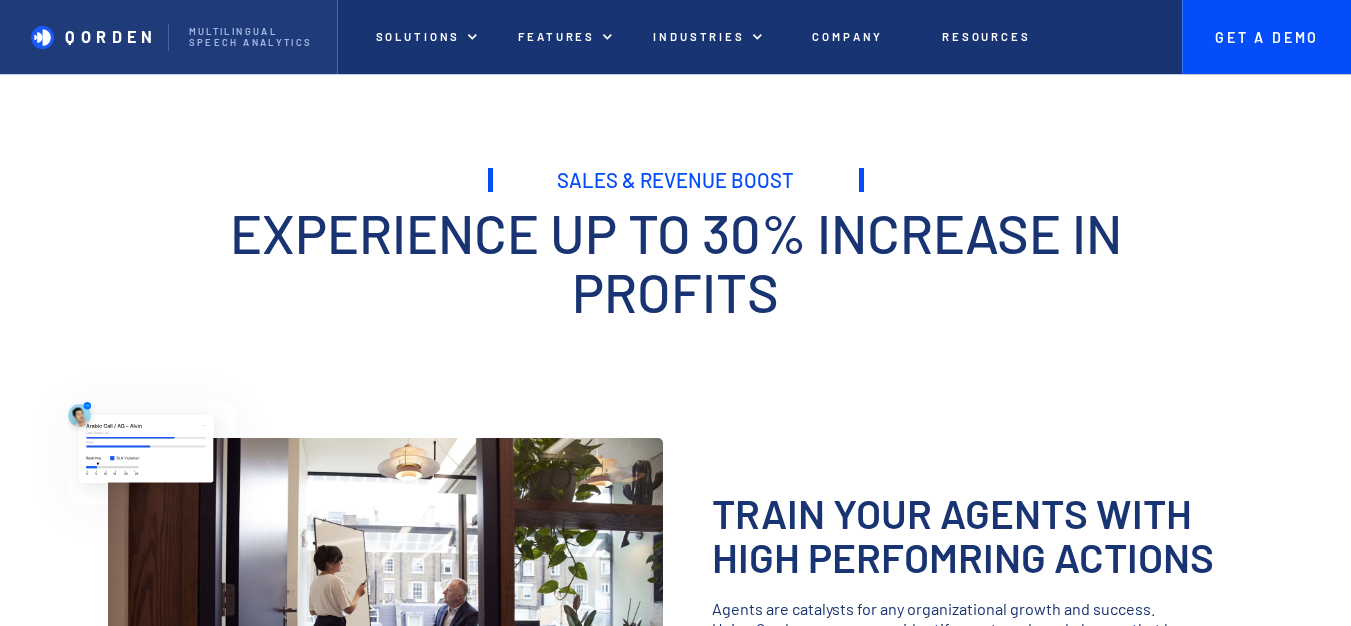 scroll, scrollTop: 0, scrollLeft: 0, axis: both 